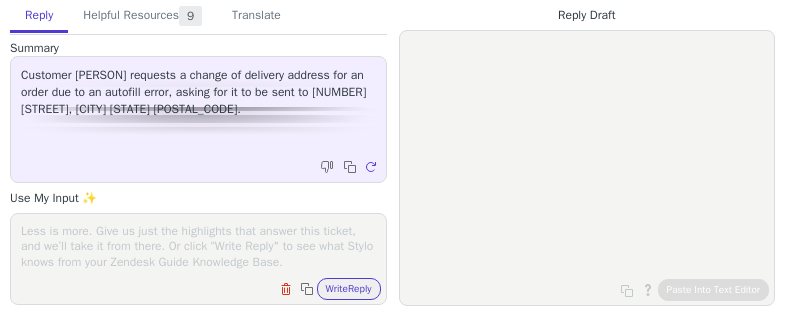scroll, scrollTop: 0, scrollLeft: 0, axis: both 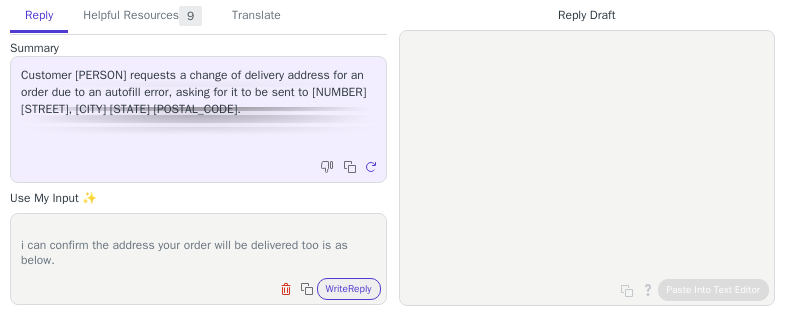 paste on "[NUMBER] [STREET]
[CITY] [STATE] [POSTAL_CODE]" 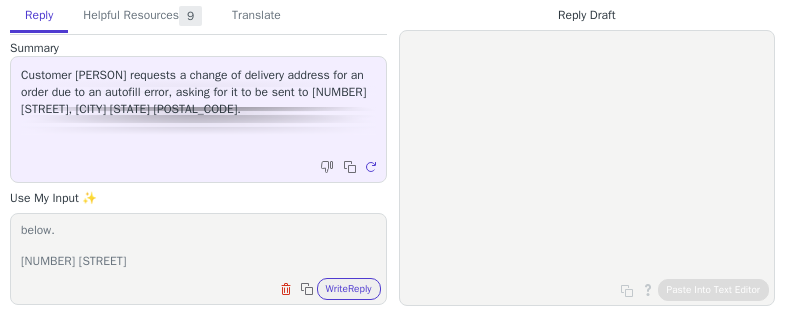 scroll, scrollTop: 78, scrollLeft: 0, axis: vertical 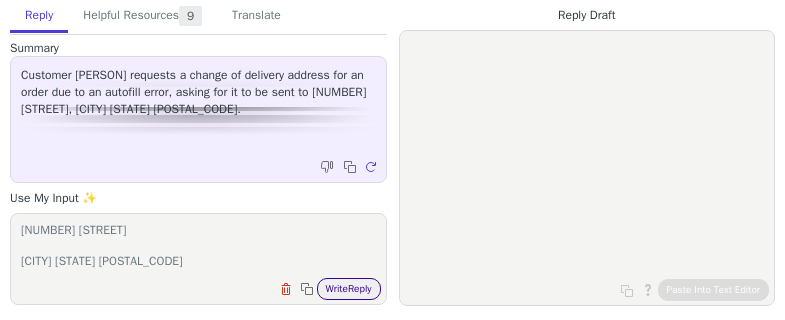 type on "hi [PERSON],
i can confirm the address your order will be delivered too is as below.
[NUMBER] [STREET]
[CITY] [STATE] [POSTAL_CODE]" 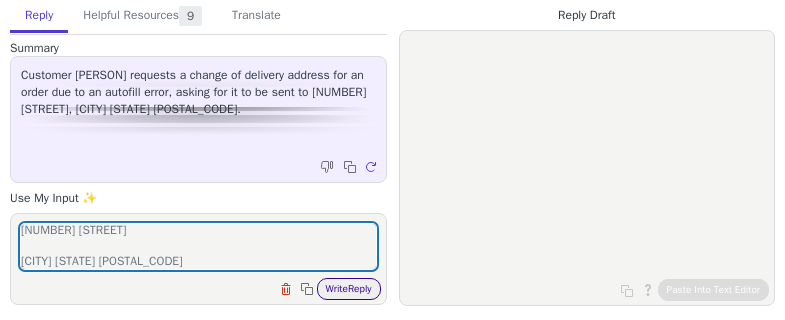 click on "Write  Reply" at bounding box center [349, 289] 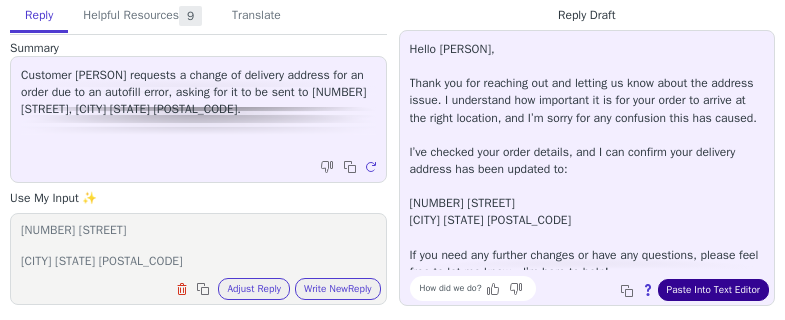 click on "Paste Into Text Editor" at bounding box center (713, 290) 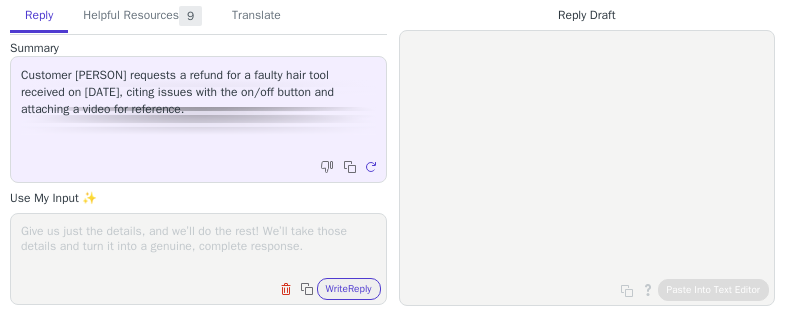 scroll, scrollTop: 0, scrollLeft: 0, axis: both 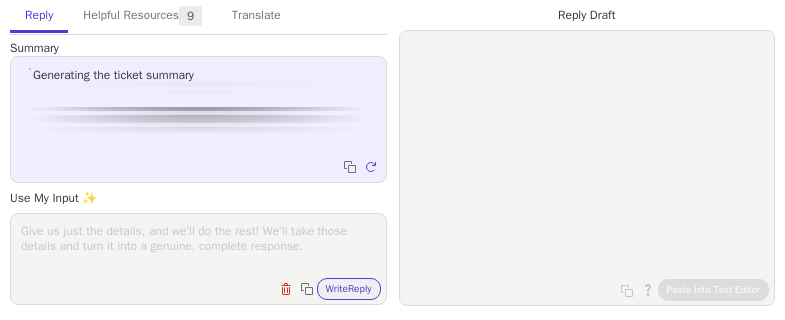 click at bounding box center [198, 246] 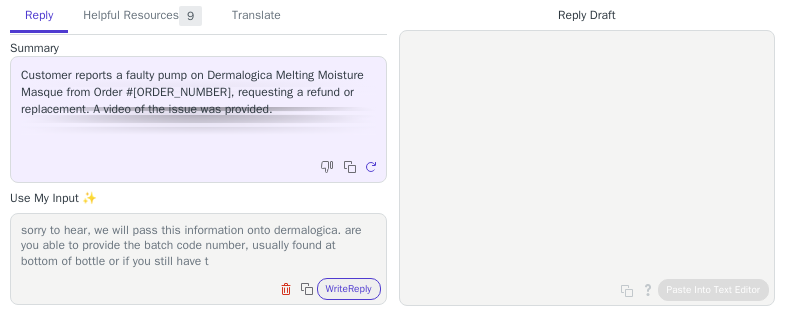 scroll, scrollTop: 17, scrollLeft: 0, axis: vertical 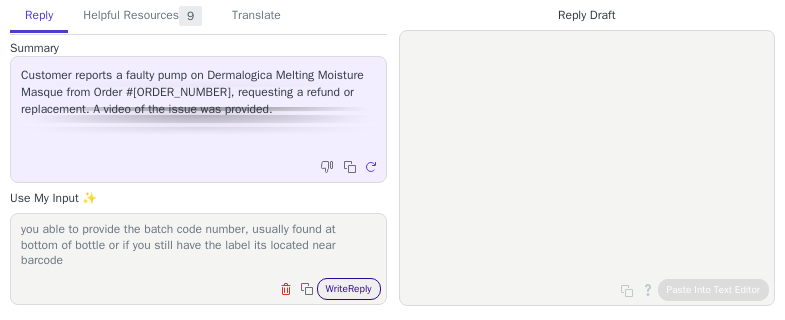 type on "sorry to hear, we will pass this information onto dermalogica. are you able to provide the batch code number, usually found at bottom of bottle or if you still have the label its located near barcode" 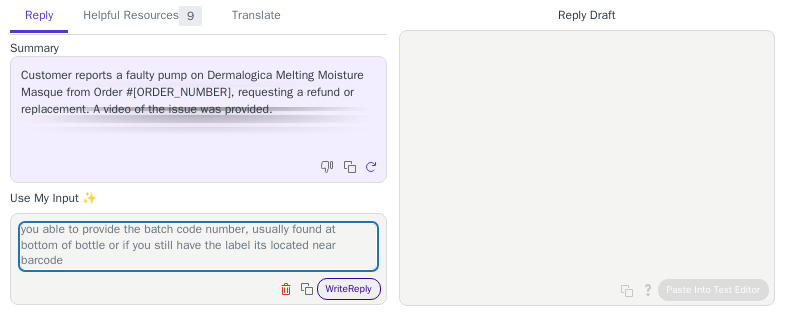 click on "Write  Reply" at bounding box center [349, 289] 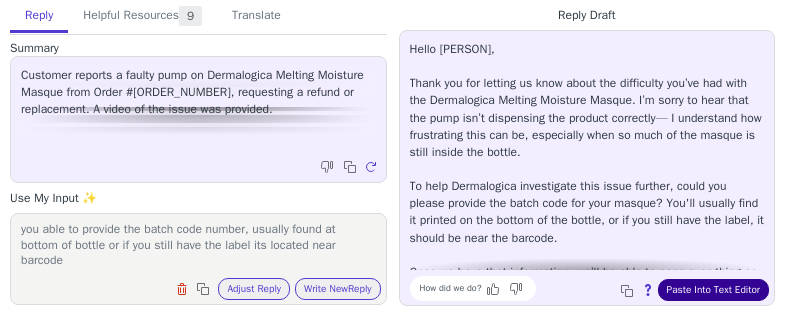 click on "Paste Into Text Editor" at bounding box center [713, 290] 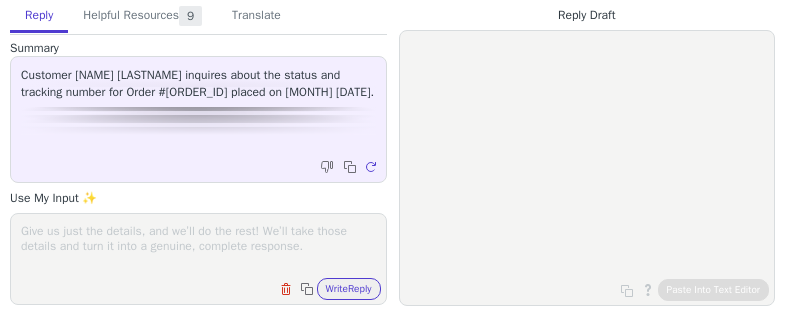 scroll, scrollTop: 0, scrollLeft: 0, axis: both 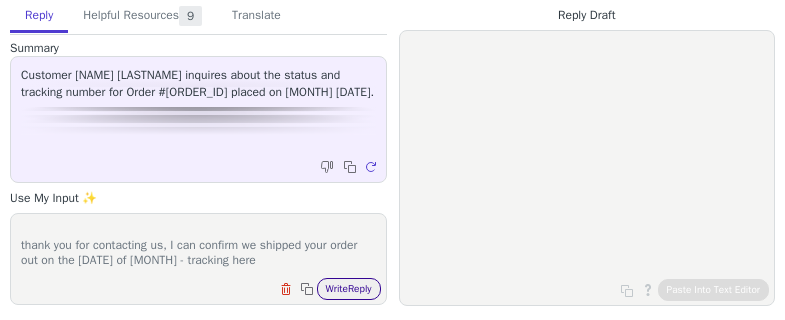 type on "hi [NAME],
thank you for contacting us, I can confirm we shipped your order out on the [DATE] of [MONTH] - tracking here" 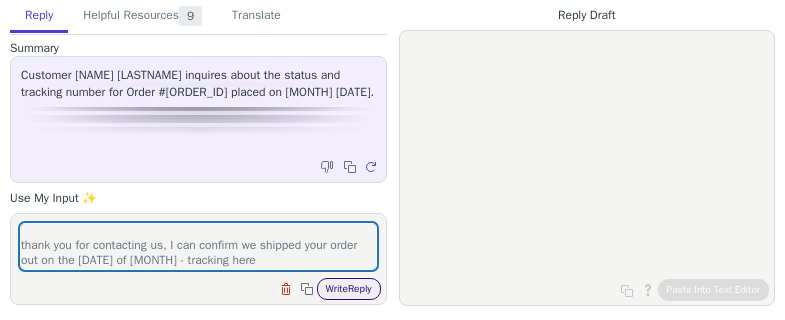 click on "Write  Reply" at bounding box center [349, 289] 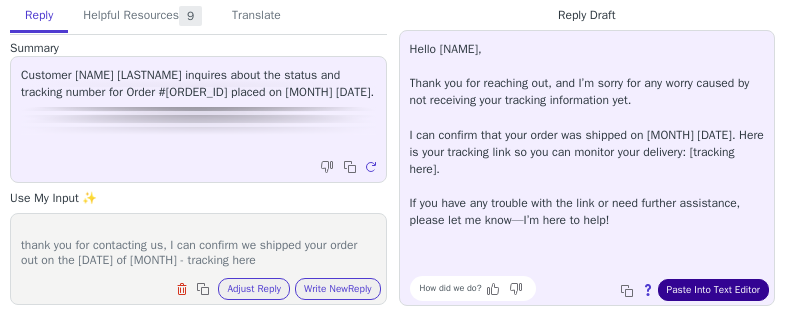 click on "Paste Into Text Editor" at bounding box center (713, 290) 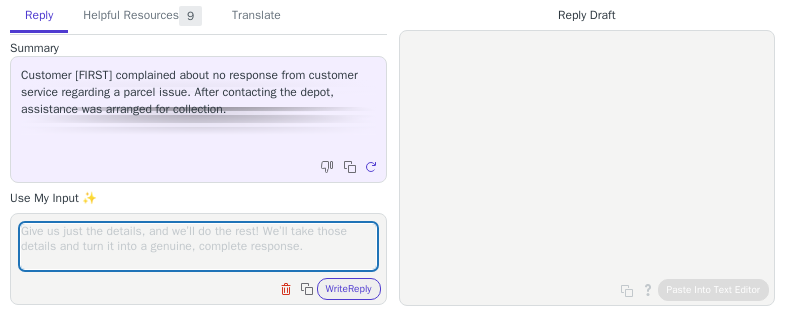 scroll, scrollTop: 0, scrollLeft: 0, axis: both 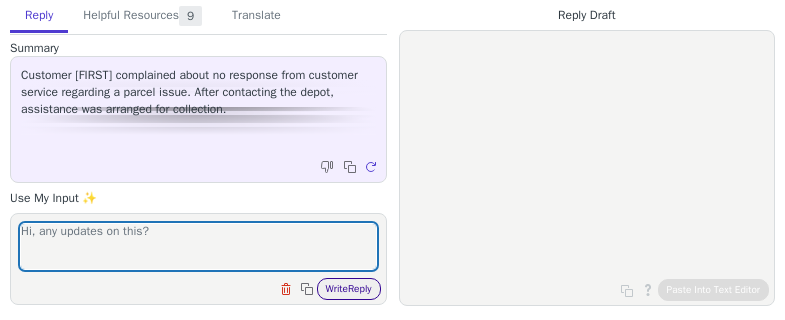 type on "Hi, any updates on this?" 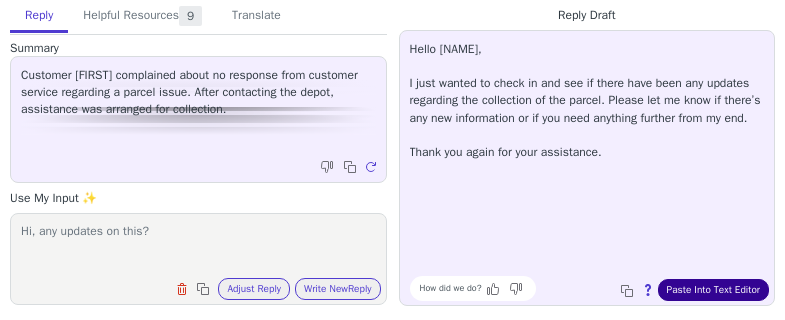 click on "Paste Into Text Editor" at bounding box center (713, 290) 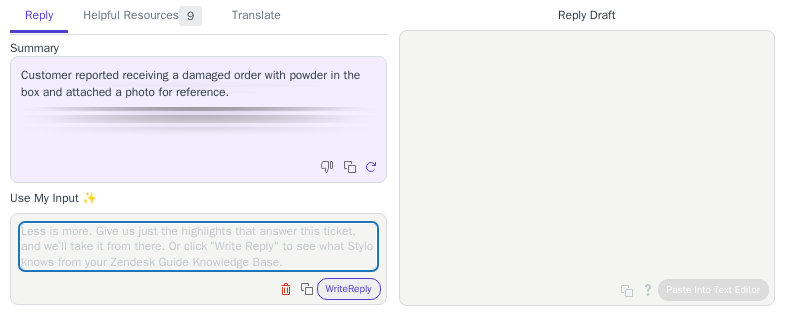 scroll, scrollTop: 0, scrollLeft: 0, axis: both 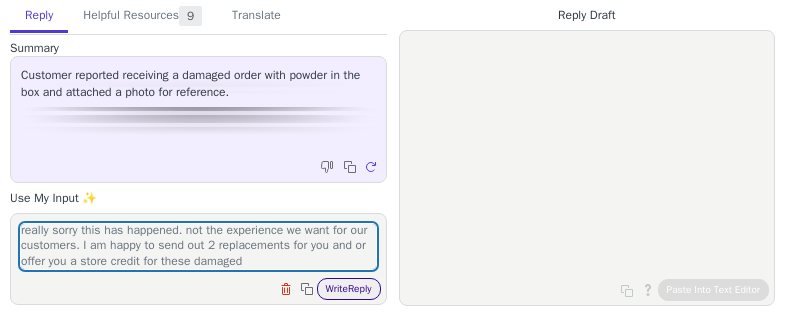 type on "really sorry this has happened. not the experience we want for our customers. I am happy to send out 2 replacements for you and or offer you a store credit for these damaged" 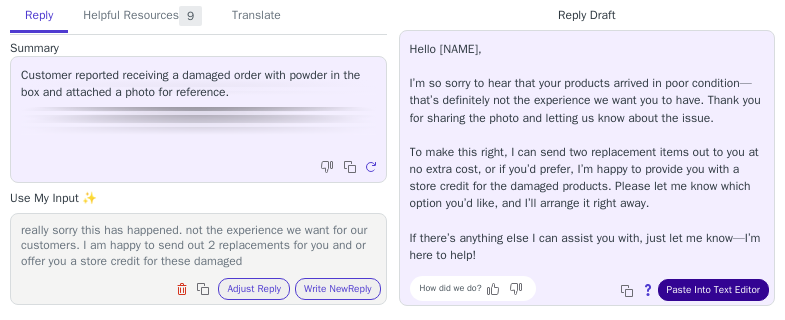 drag, startPoint x: 700, startPoint y: 290, endPoint x: 669, endPoint y: 282, distance: 32.01562 